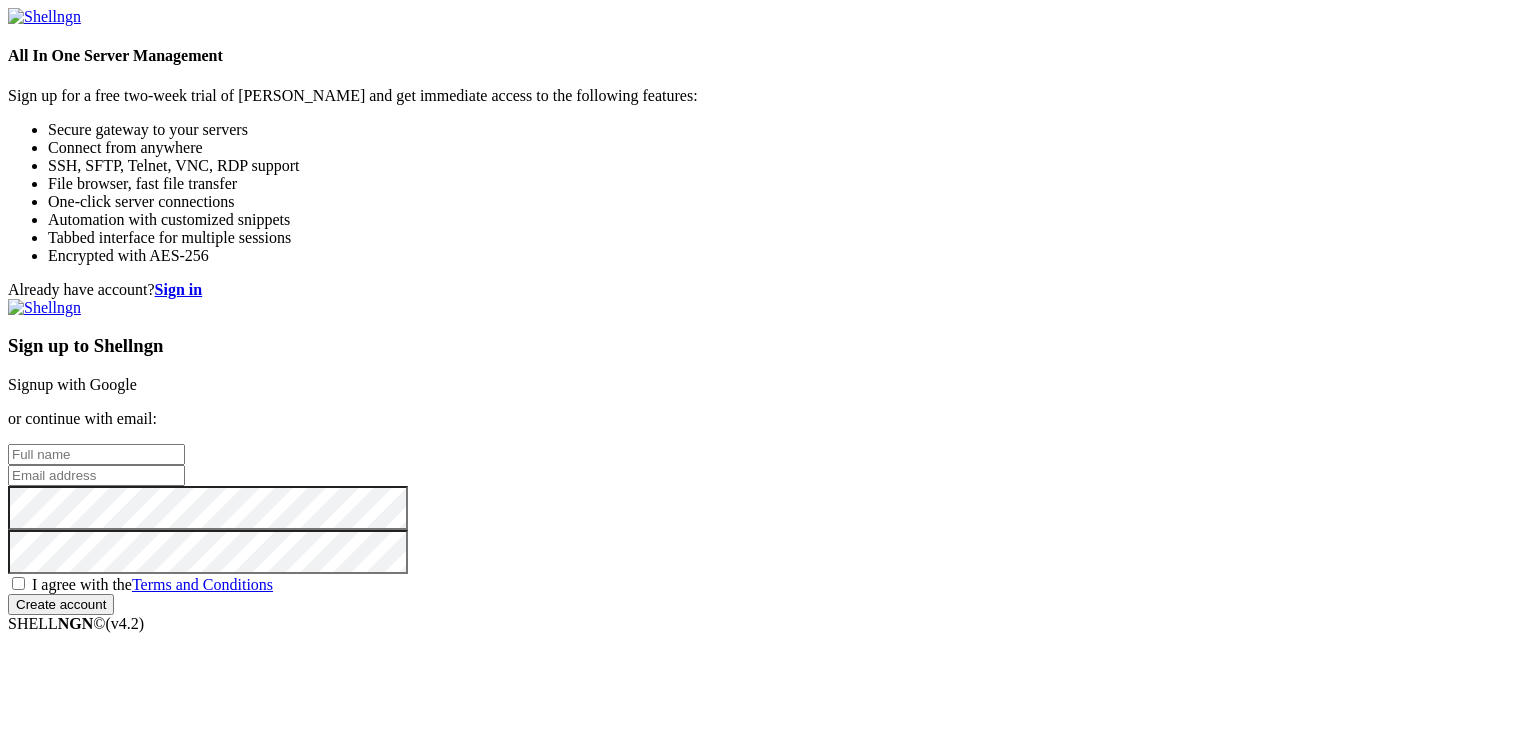 scroll, scrollTop: 0, scrollLeft: 0, axis: both 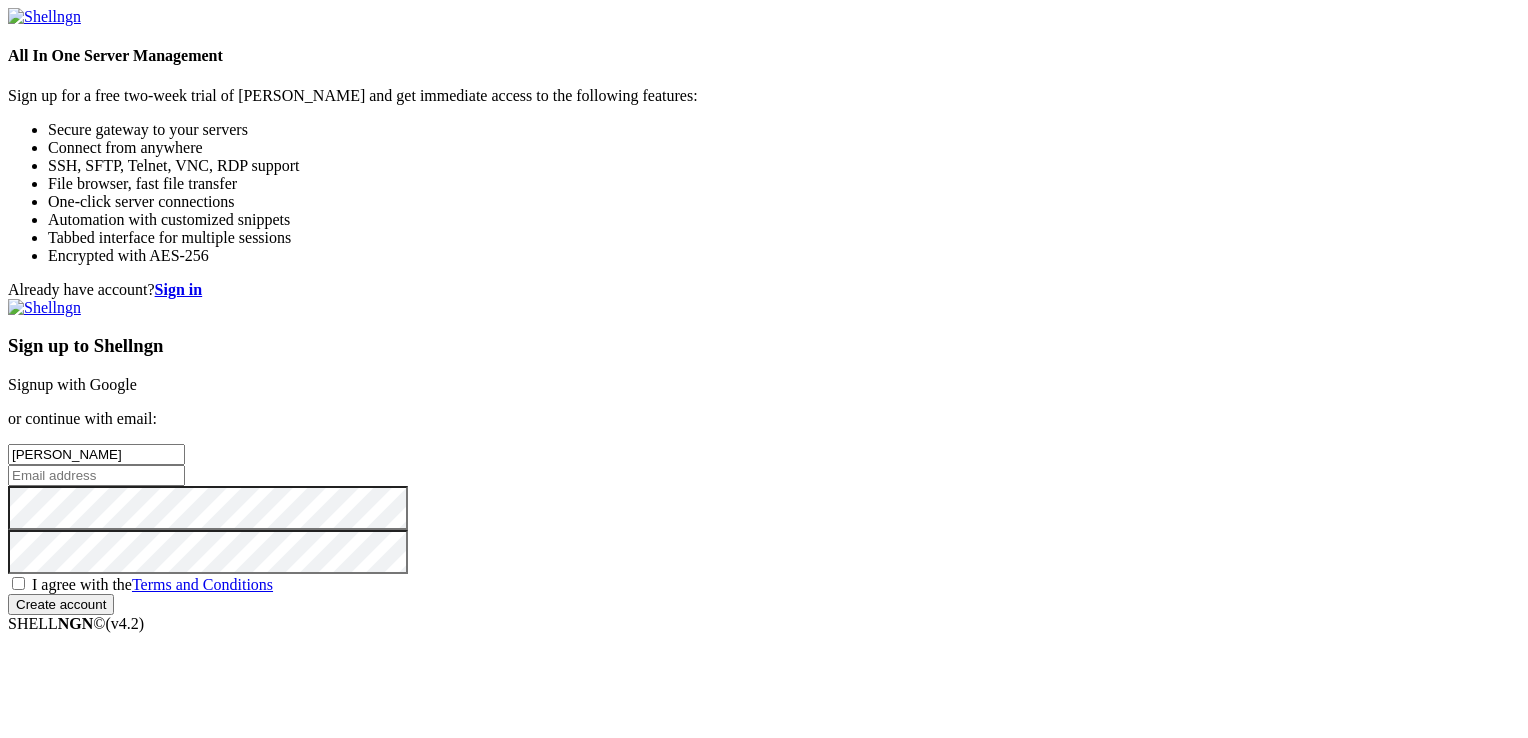 type on "[PERSON_NAME]" 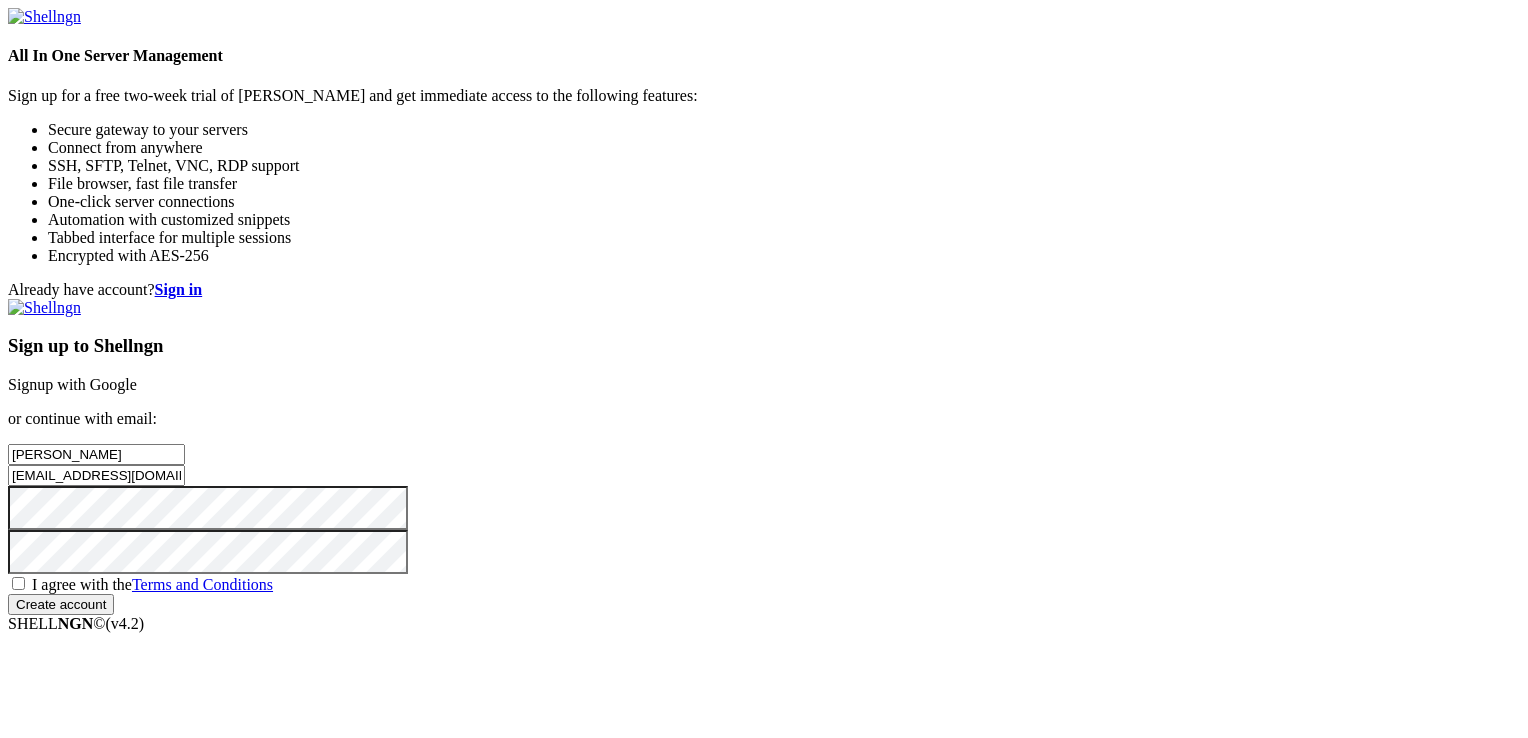 type on "[EMAIL_ADDRESS][DOMAIN_NAME]" 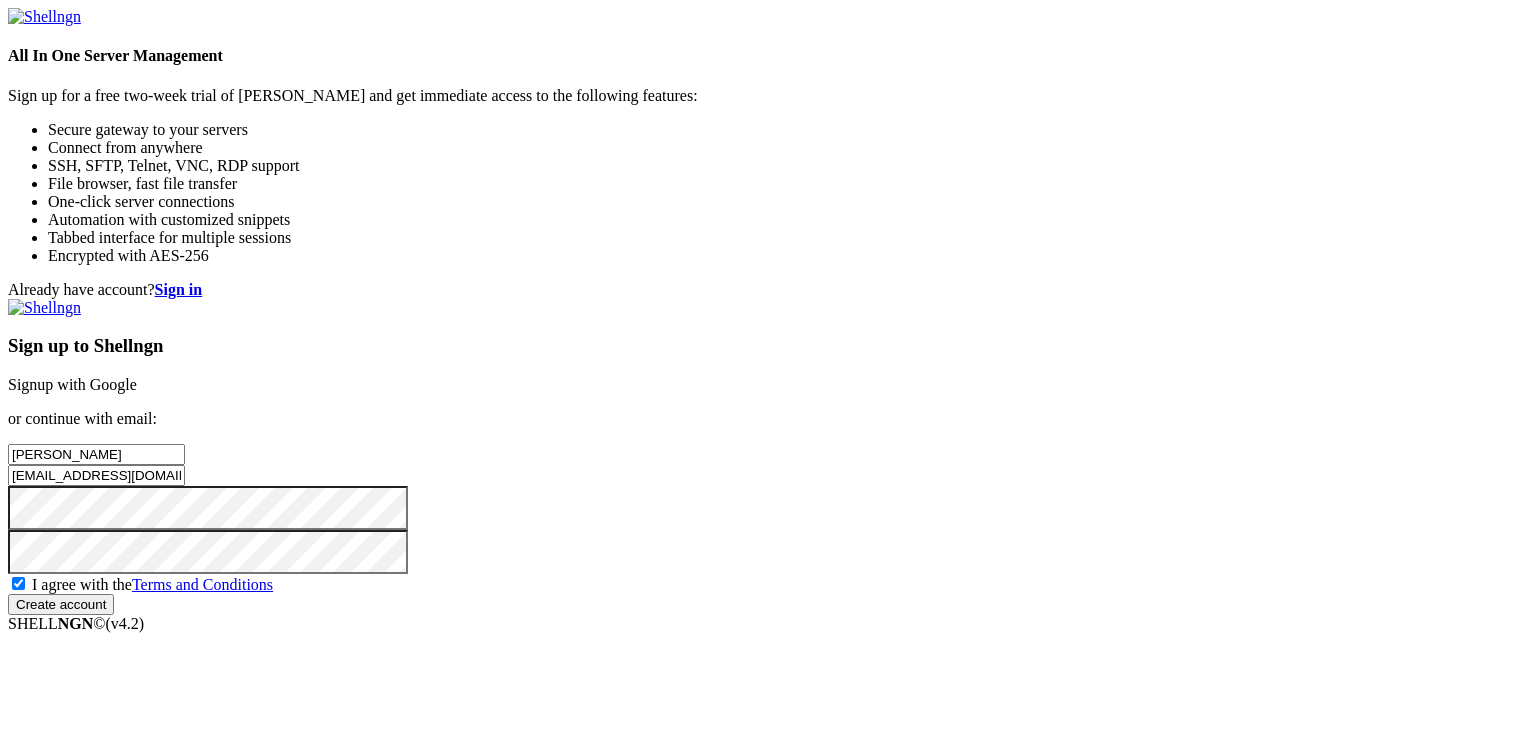 click on "Create account" at bounding box center [61, 604] 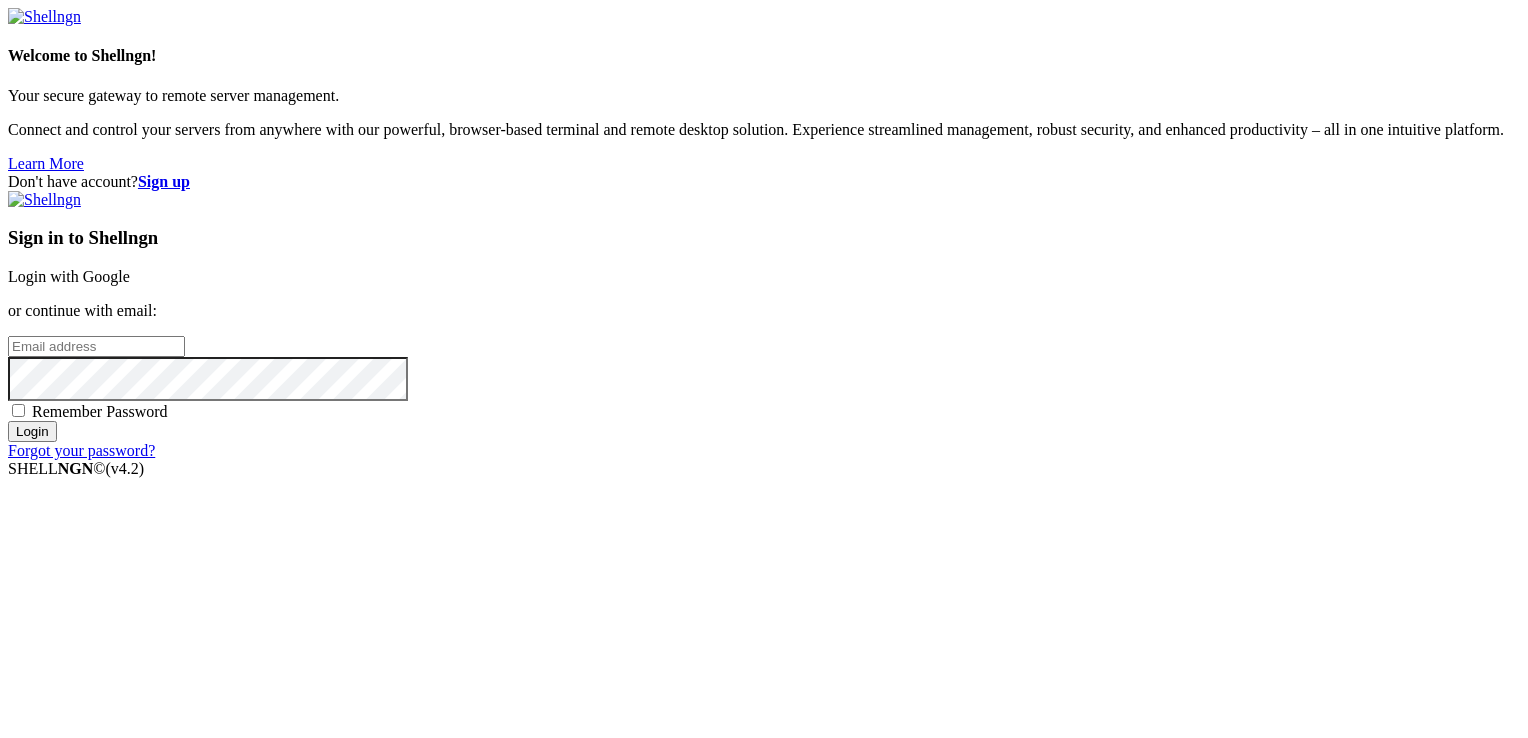 scroll, scrollTop: 0, scrollLeft: 0, axis: both 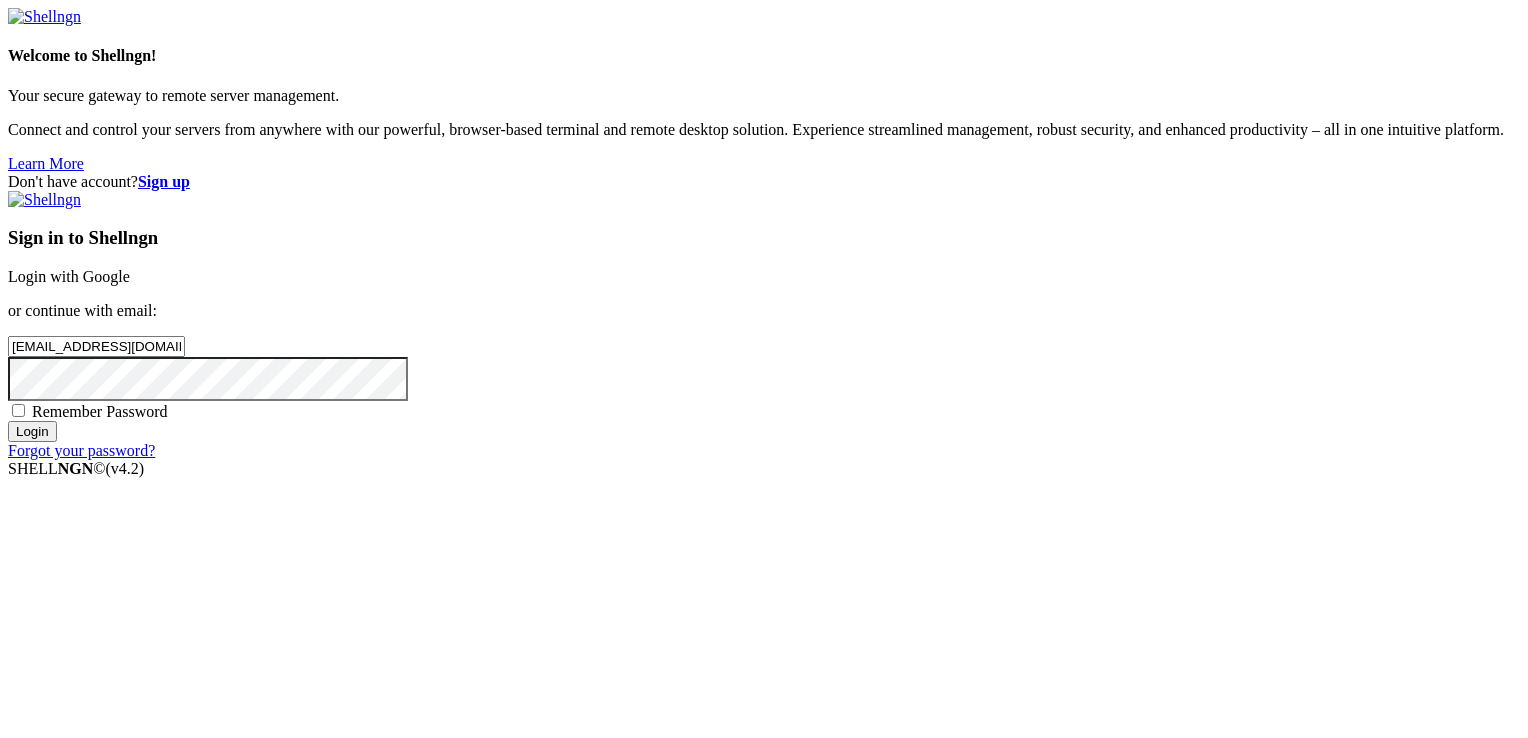 click on "Login" at bounding box center [32, 431] 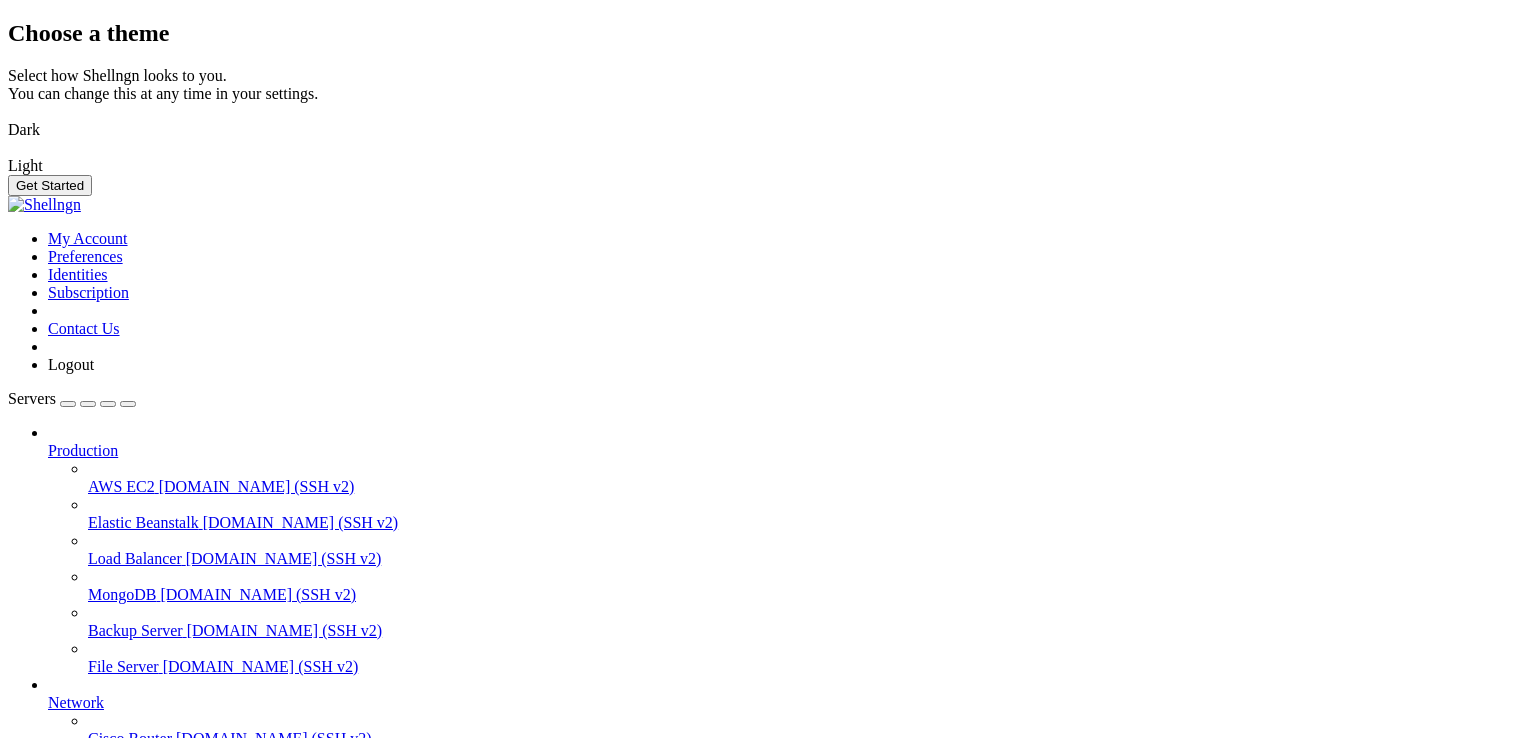 click at bounding box center (8, 117) 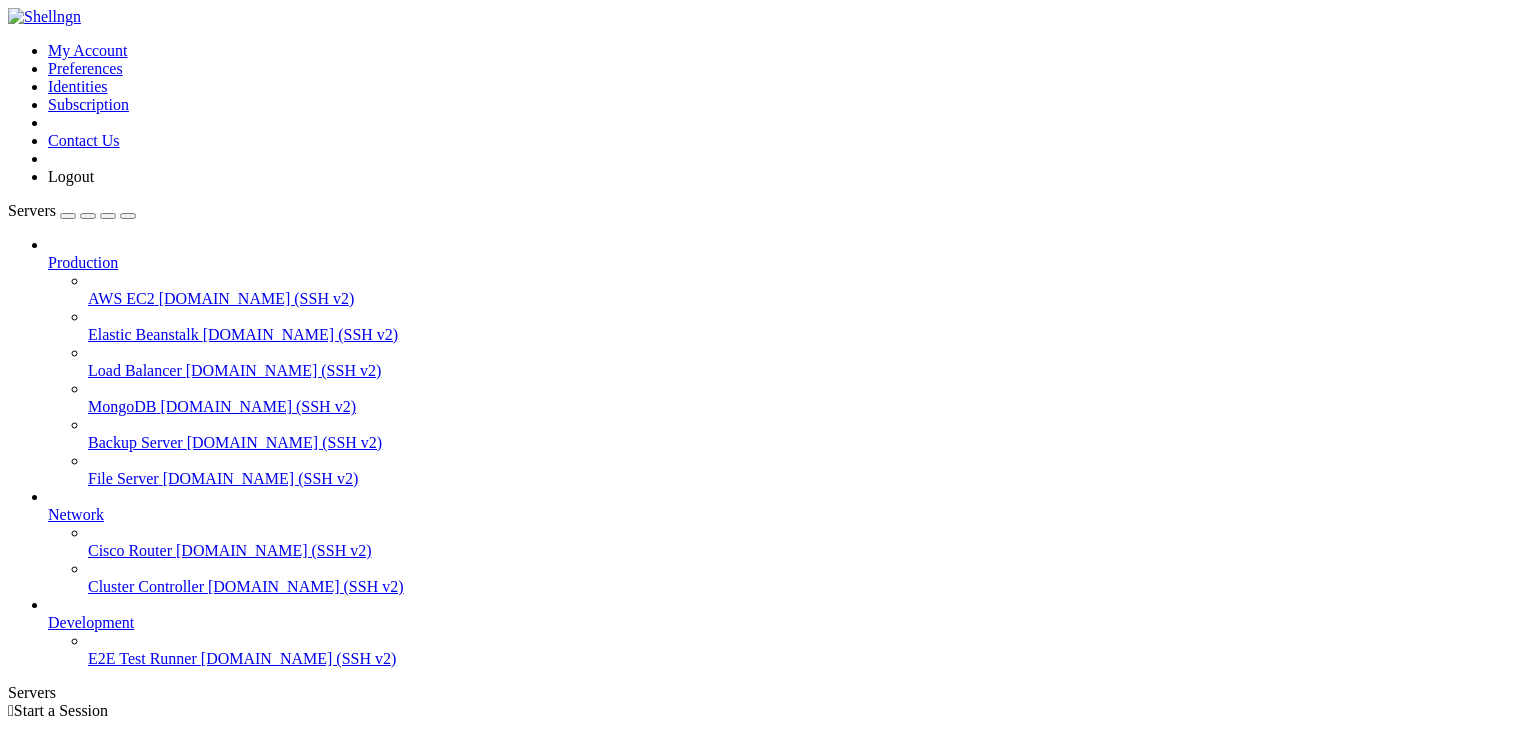 click on "Add Server" at bounding box center (764, 801) 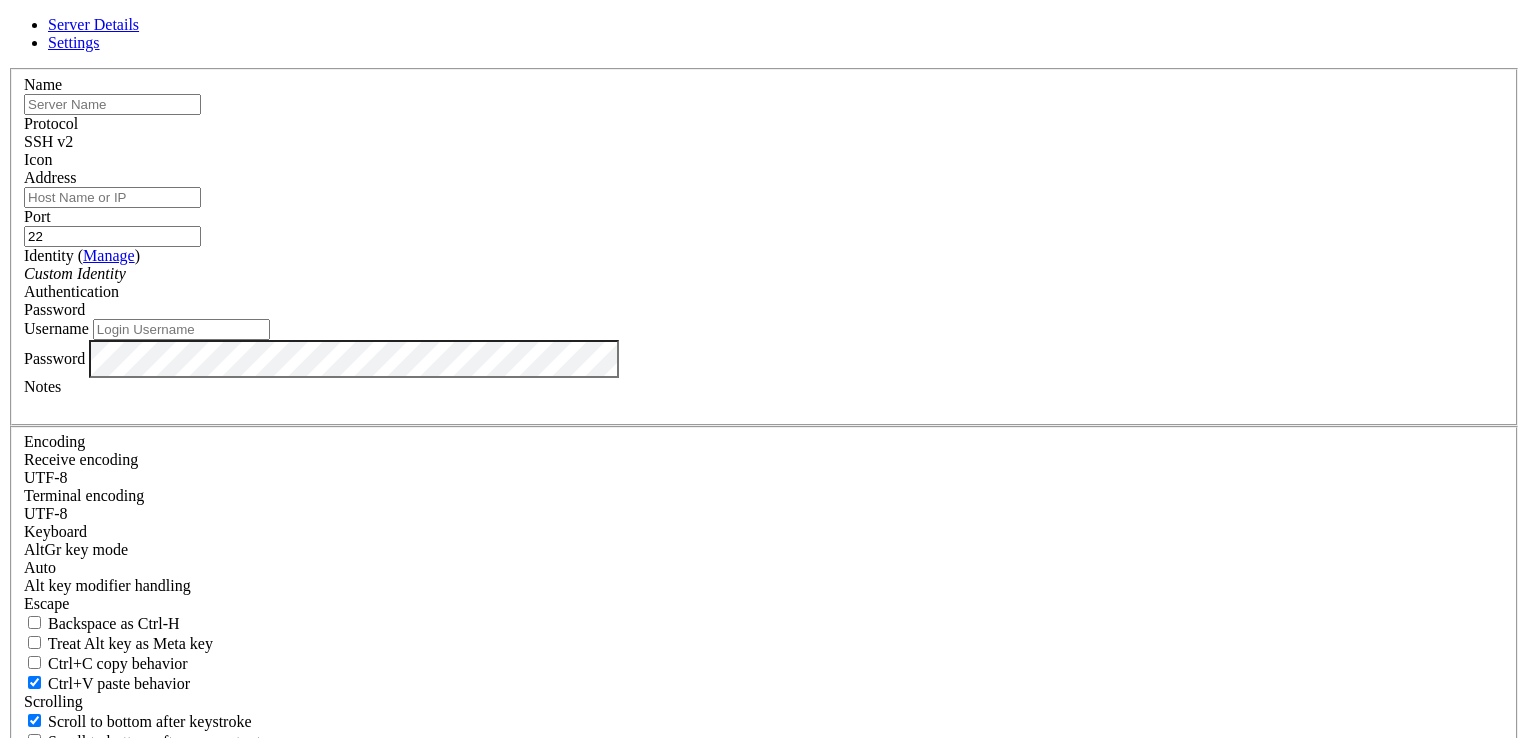 click at bounding box center [8, 68] 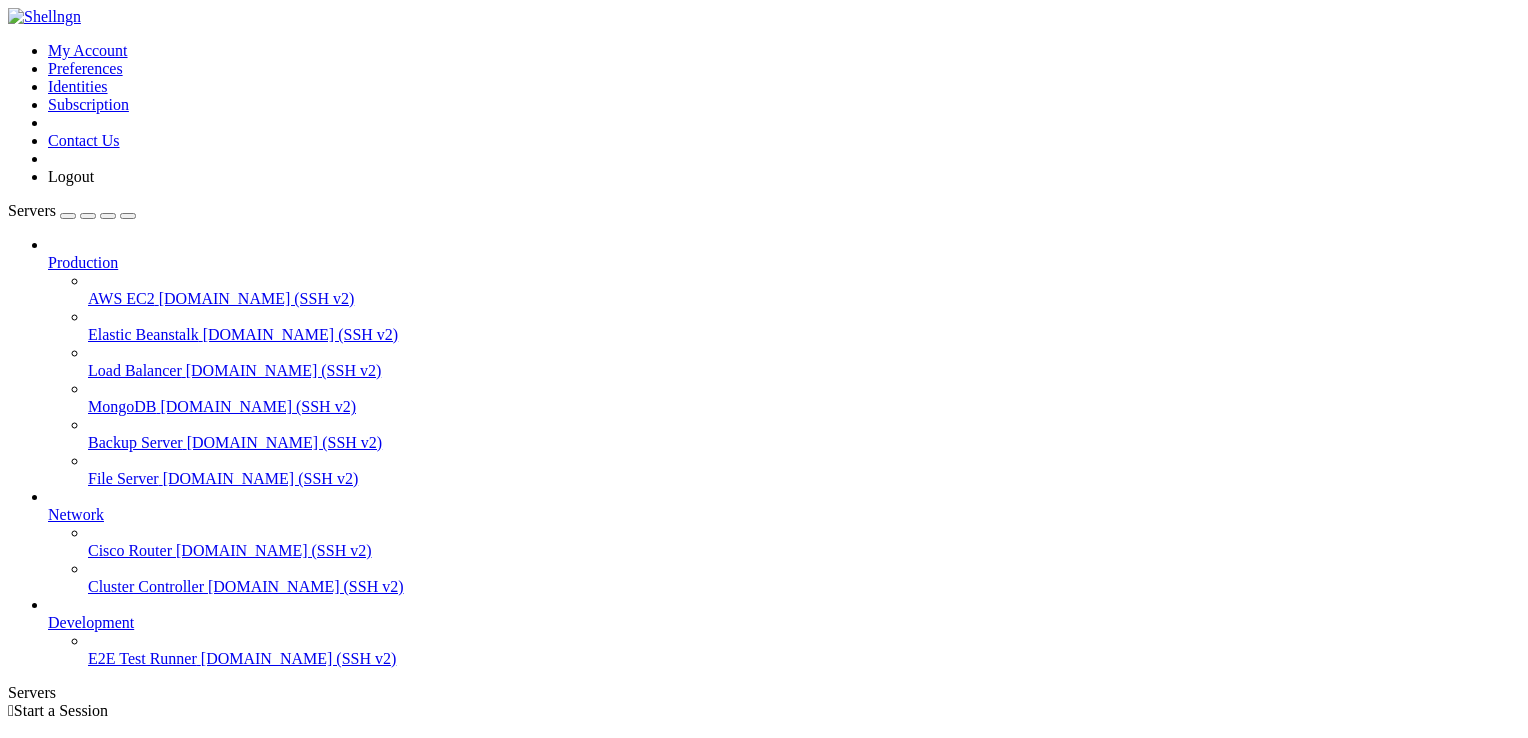 scroll, scrollTop: 15, scrollLeft: 0, axis: vertical 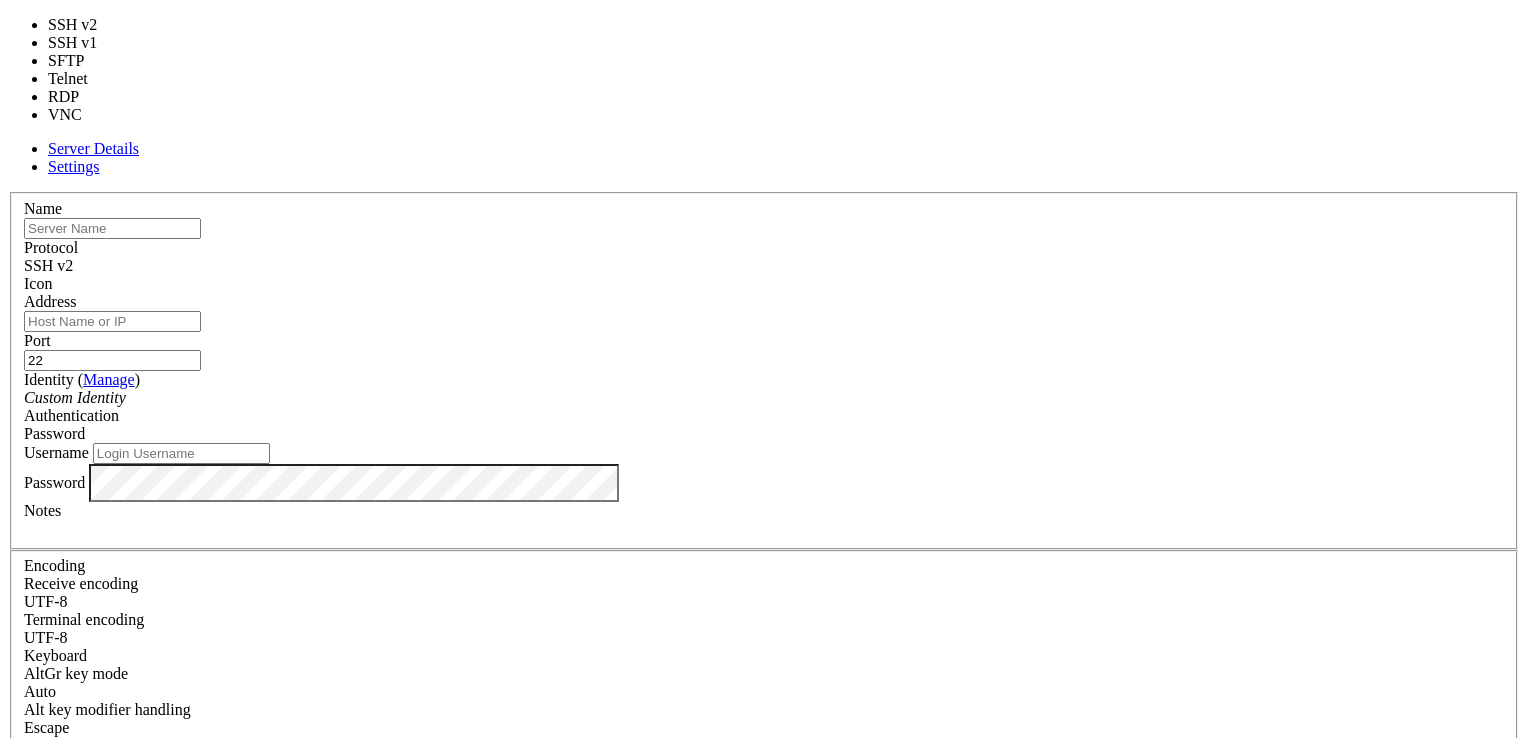 click on "SSH v2" at bounding box center [764, 266] 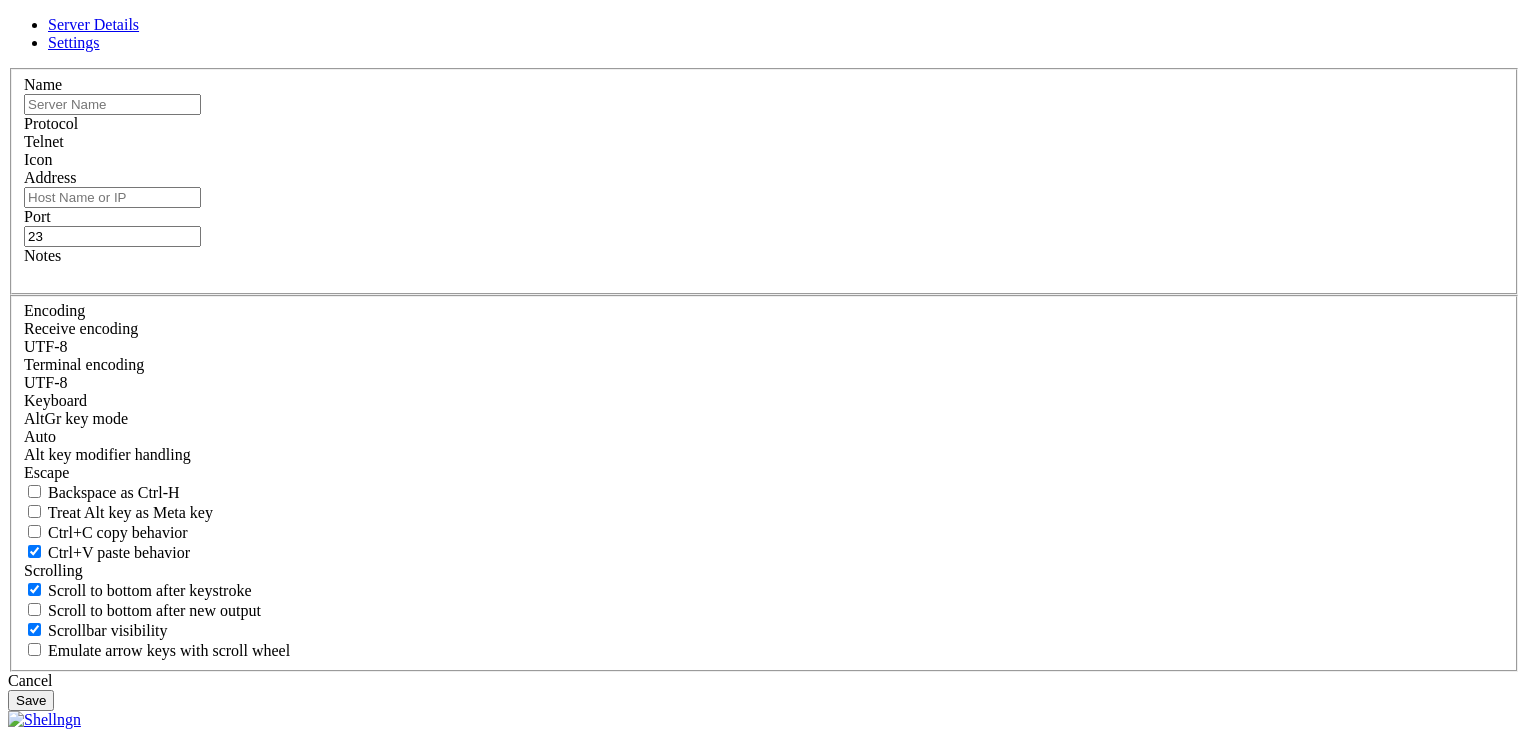 click on "Address" at bounding box center [112, 197] 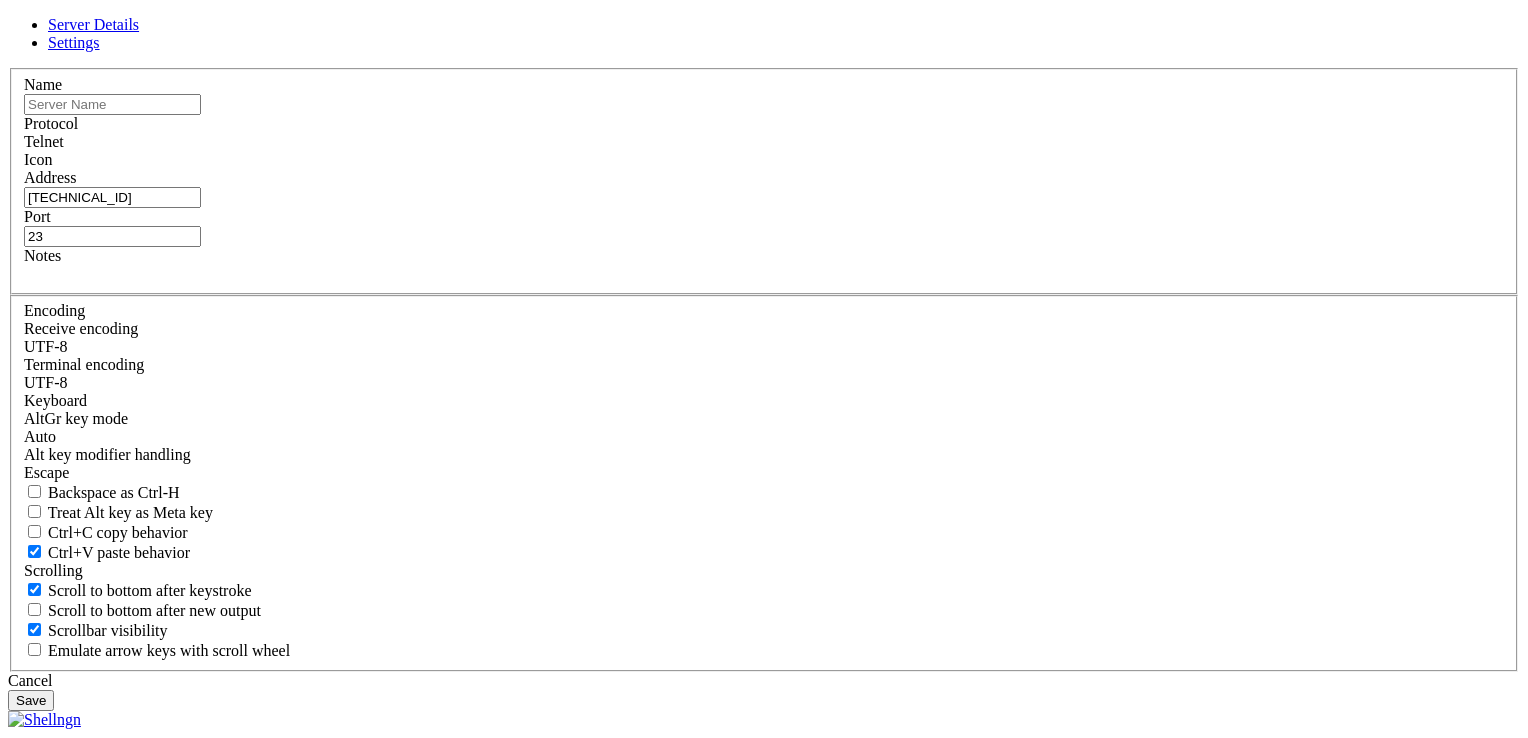 type on "[TECHNICAL_ID]" 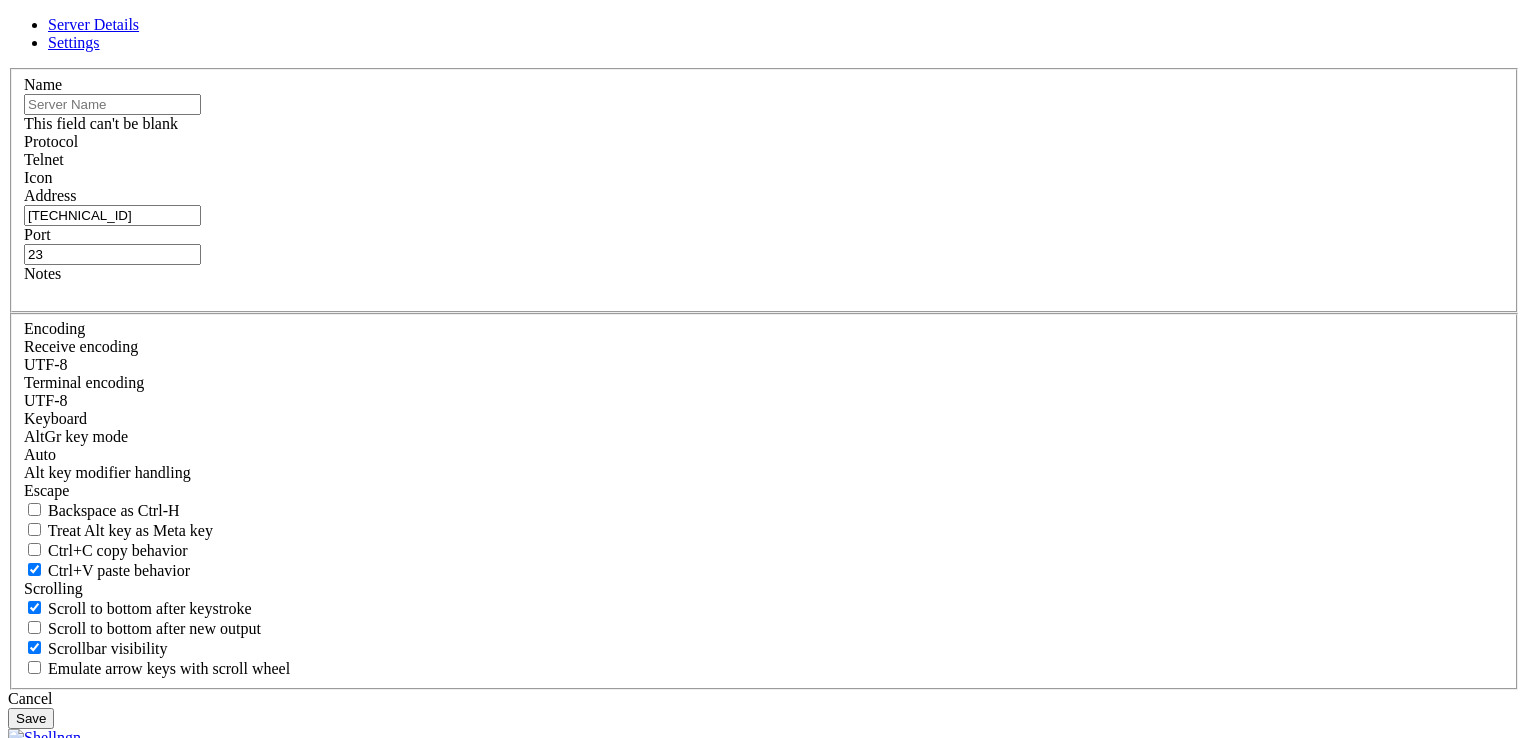 click at bounding box center (112, 104) 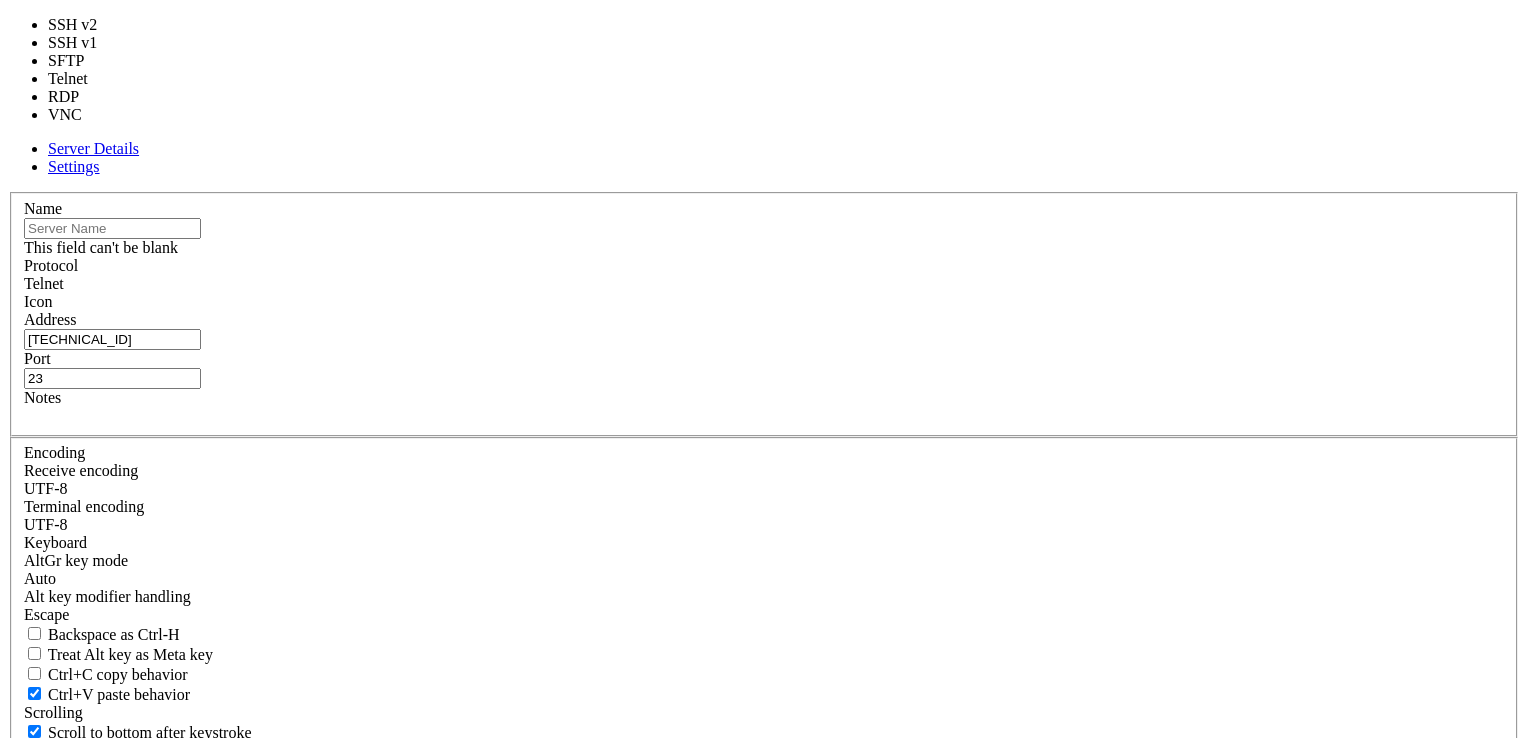 click on "Telnet" at bounding box center (764, 284) 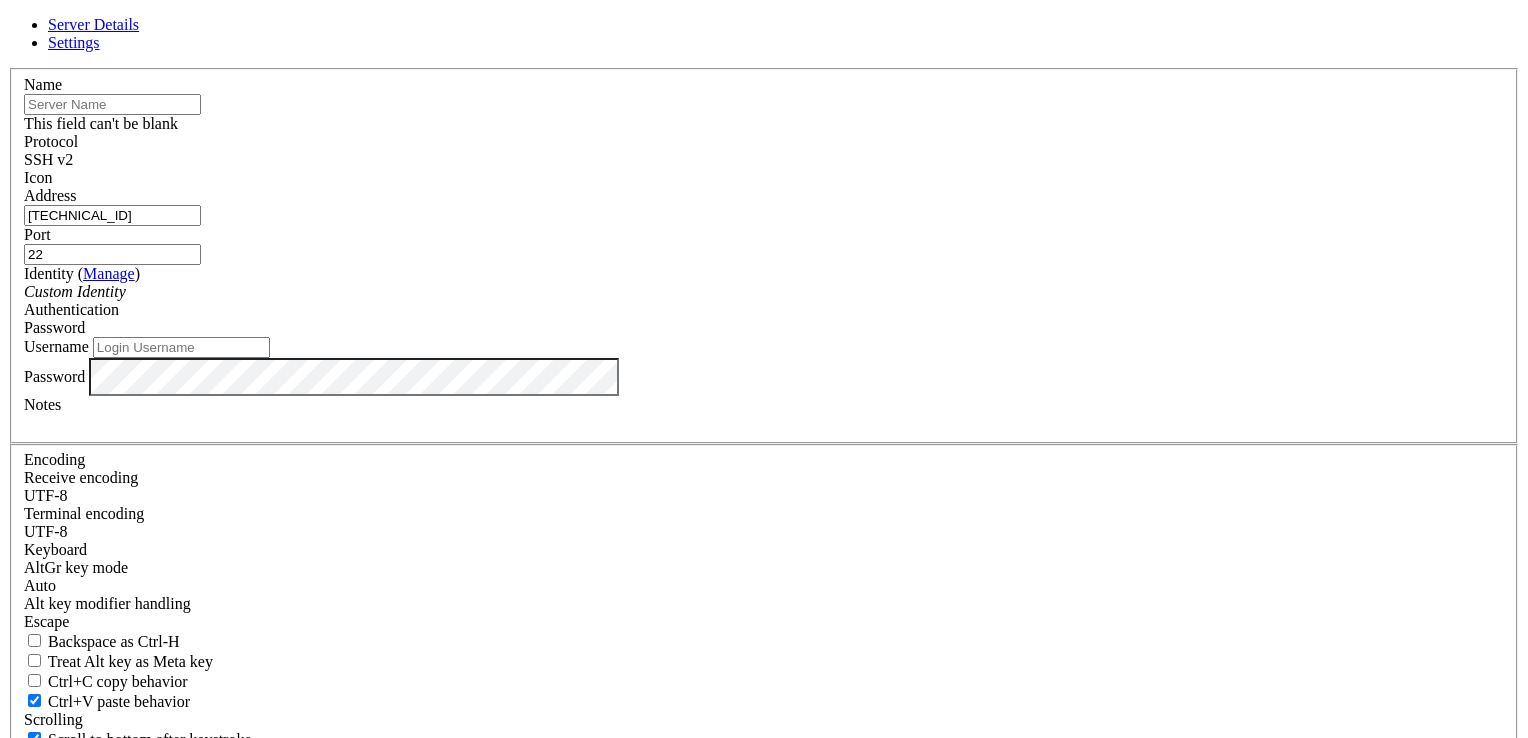 click on "Server Details
Settings
Name
This field can't be blank
Protocol
SSH v2
Icon" at bounding box center [764, 438] 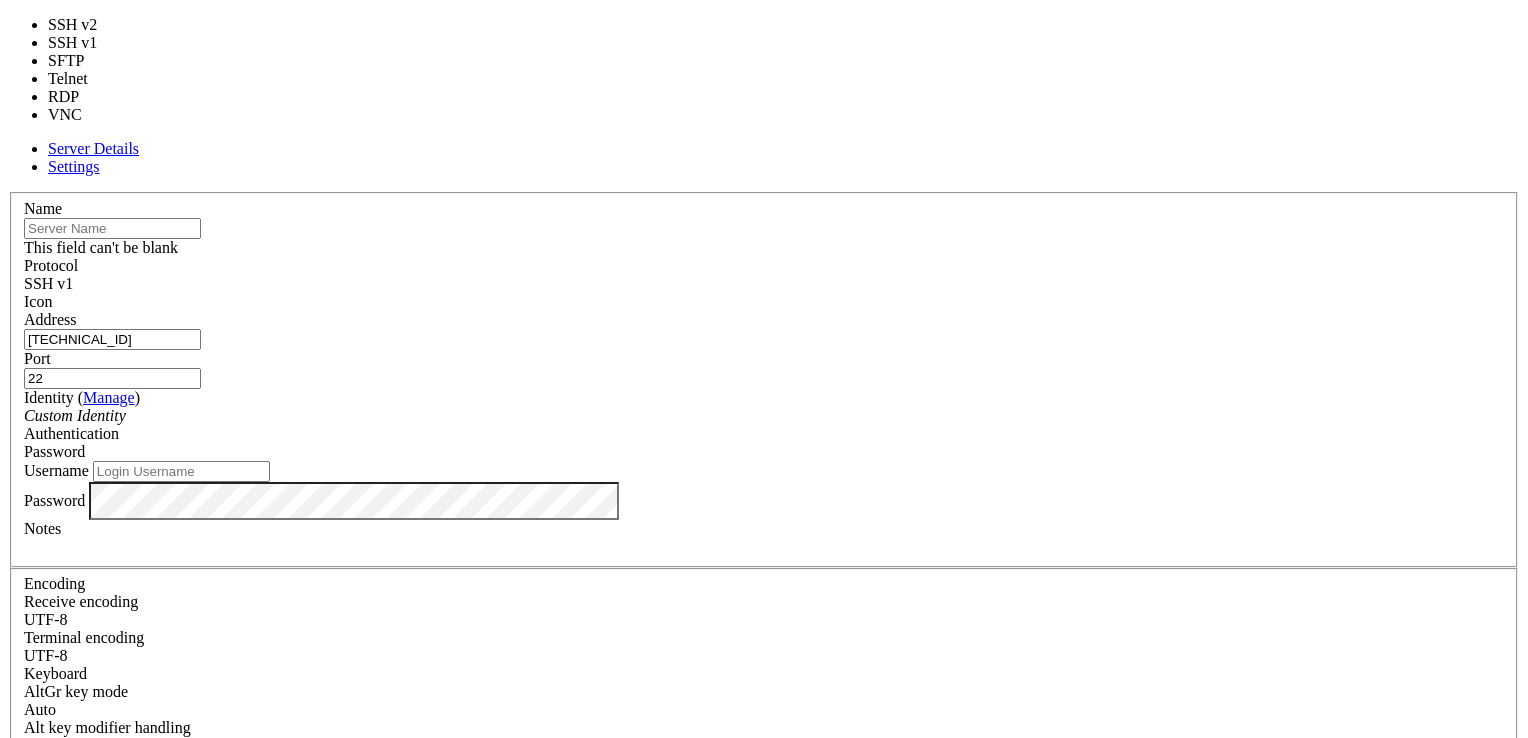 click on "SSH v1" at bounding box center [764, 284] 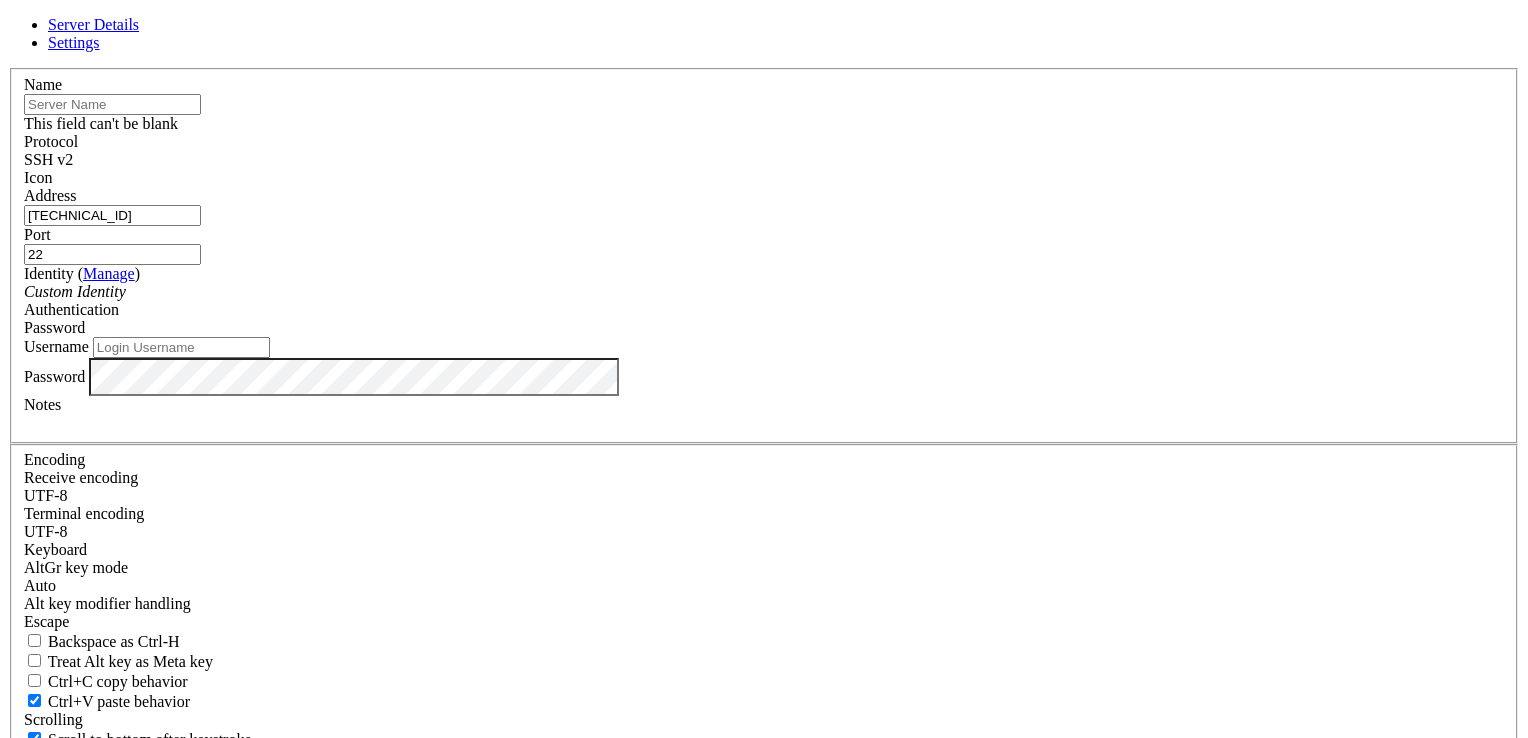 click on "Server Details
Settings
Name
This field can't be blank
Protocol
SSH v2
Icon" at bounding box center (764, 438) 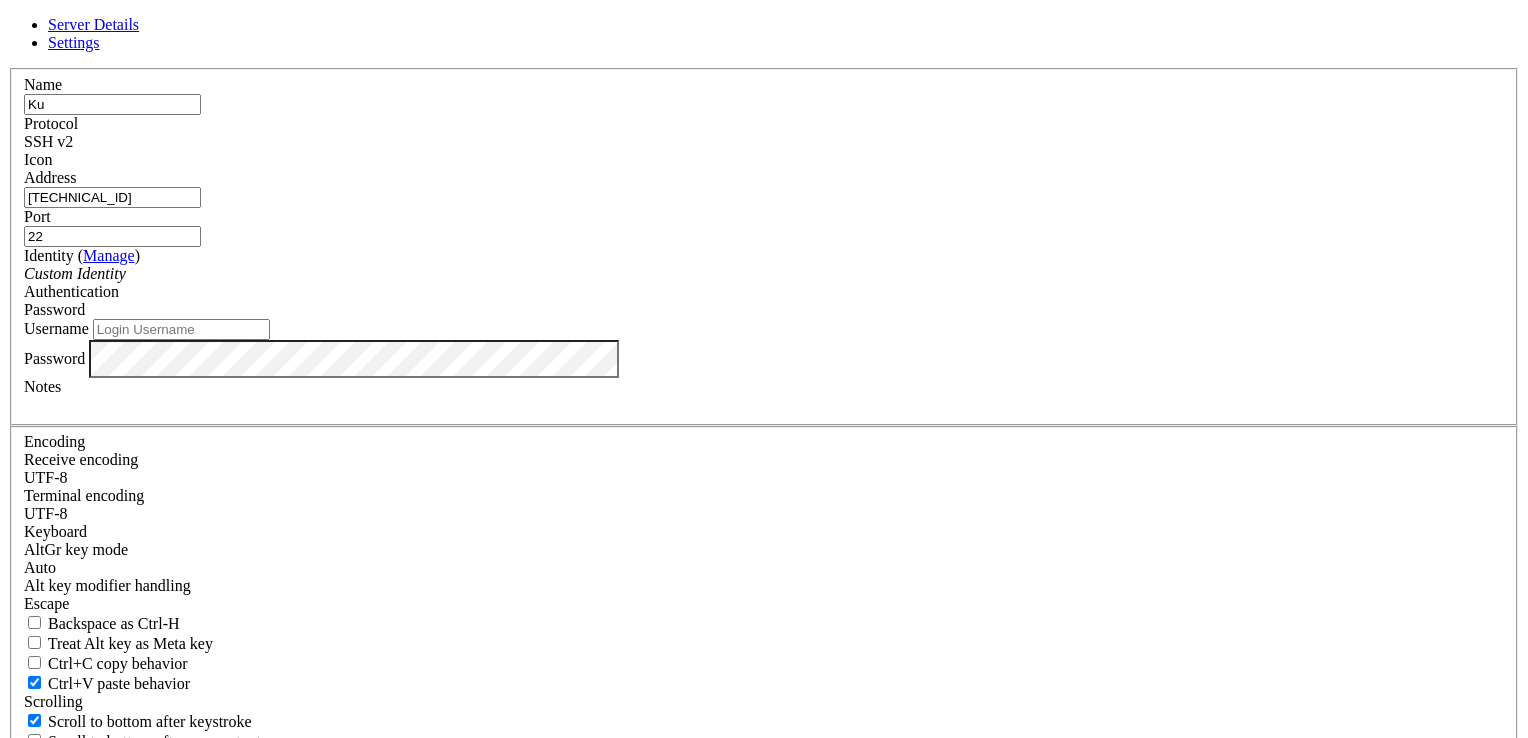type on "K" 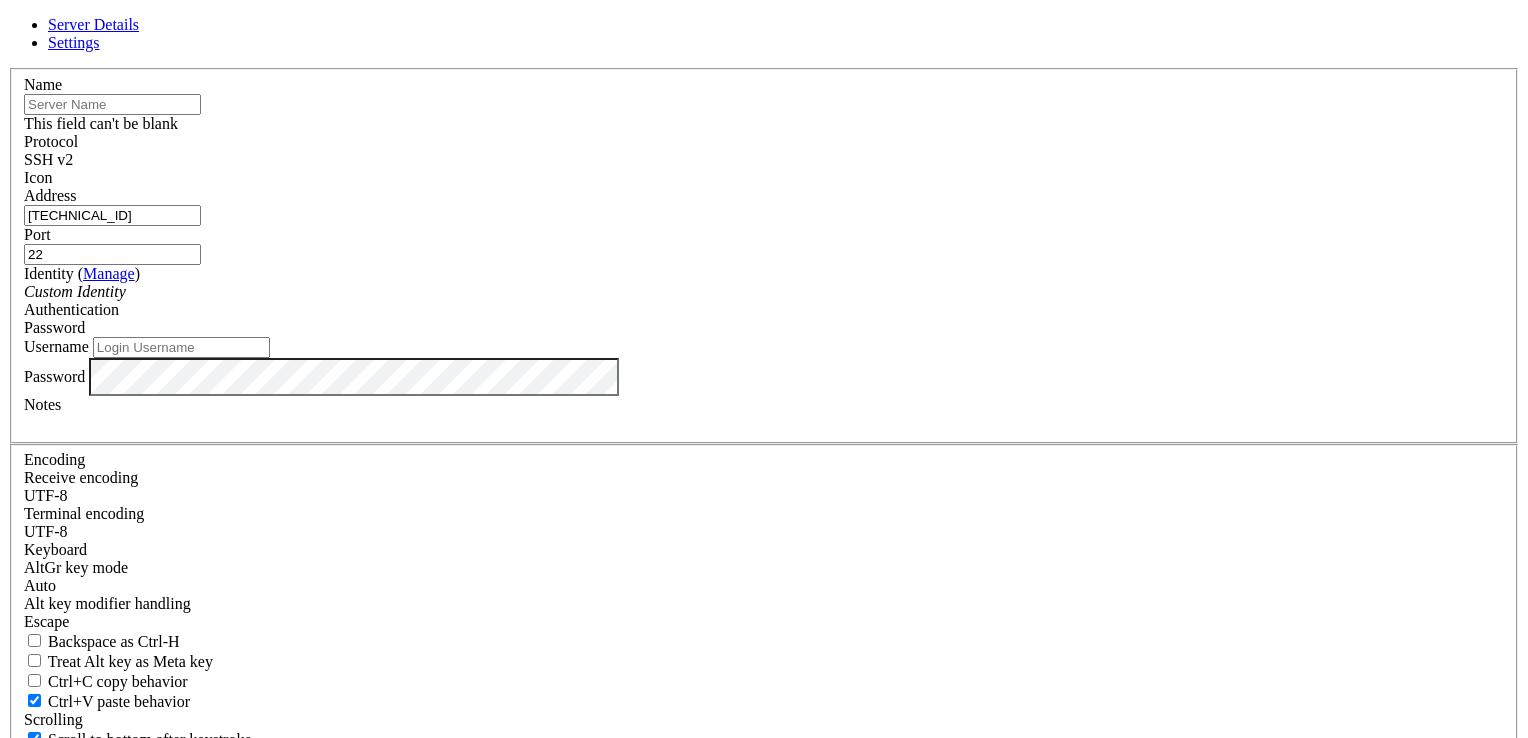 type on "B" 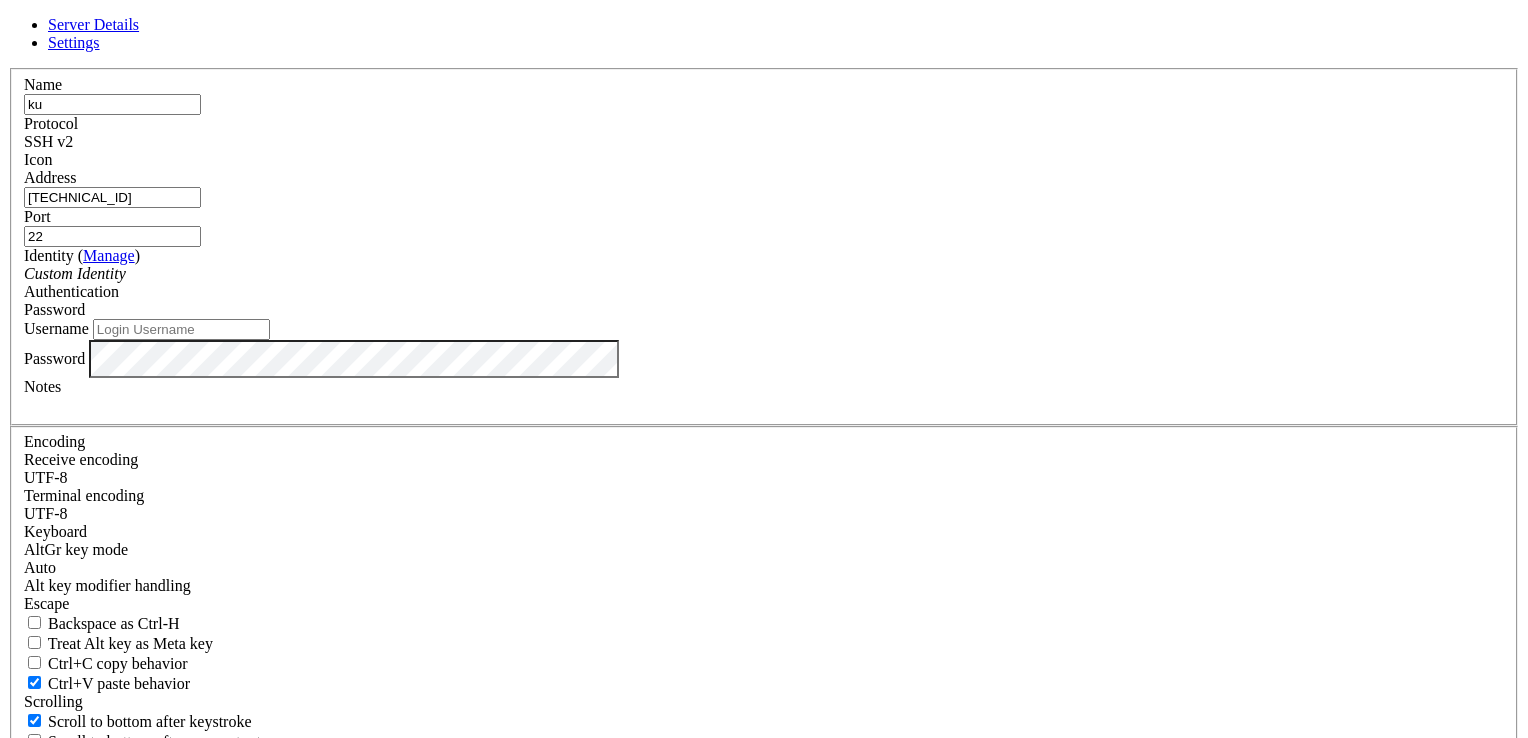 type on "k" 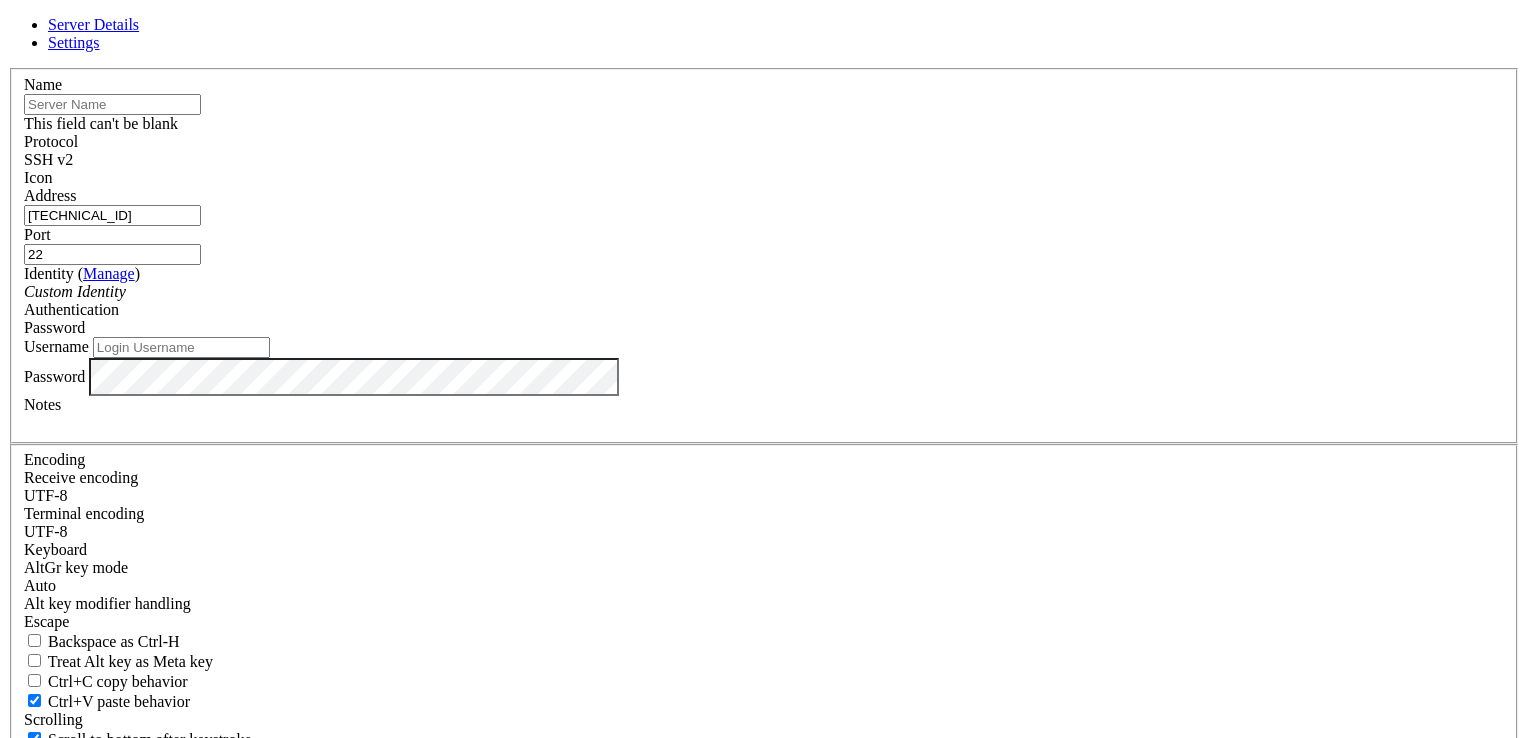 type 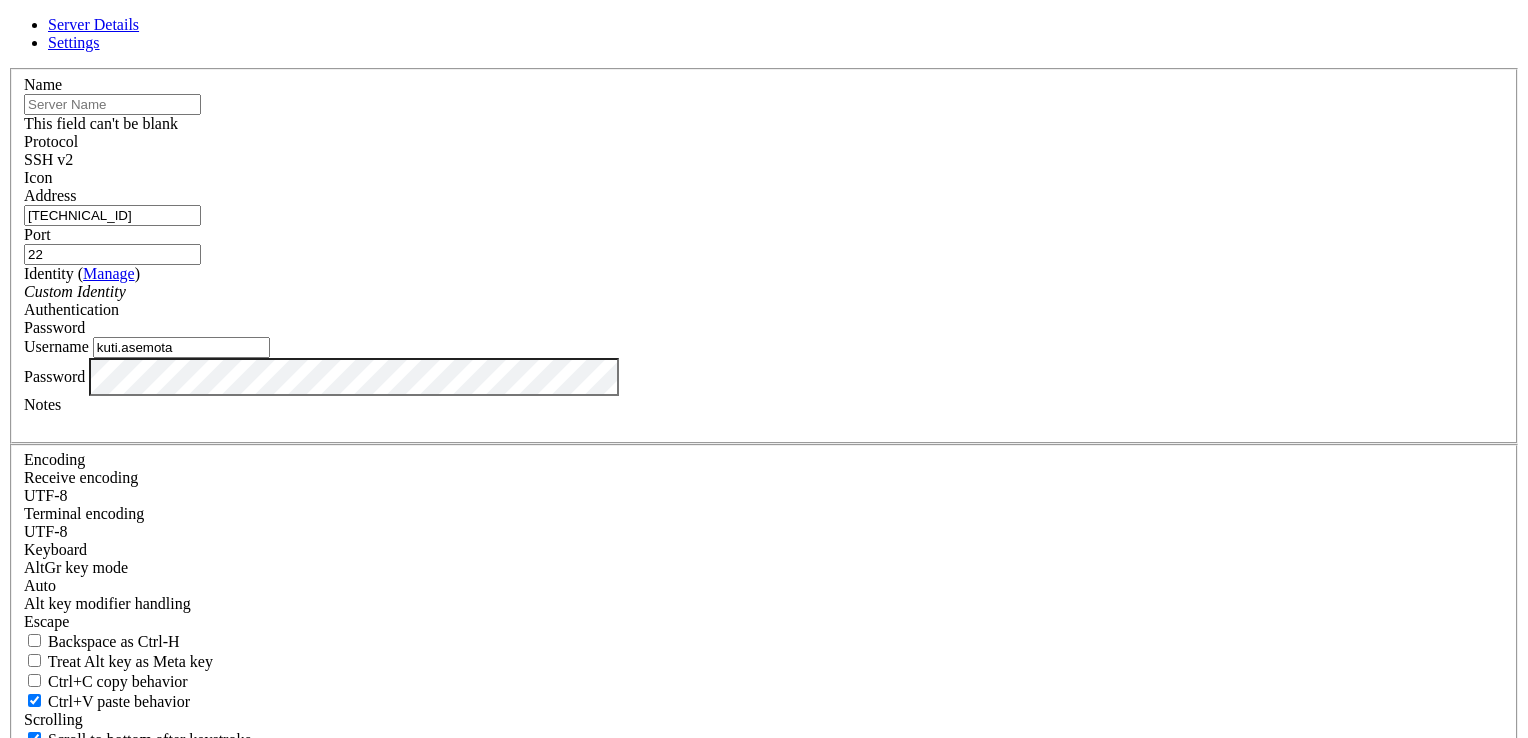 type on "kuti.asemota" 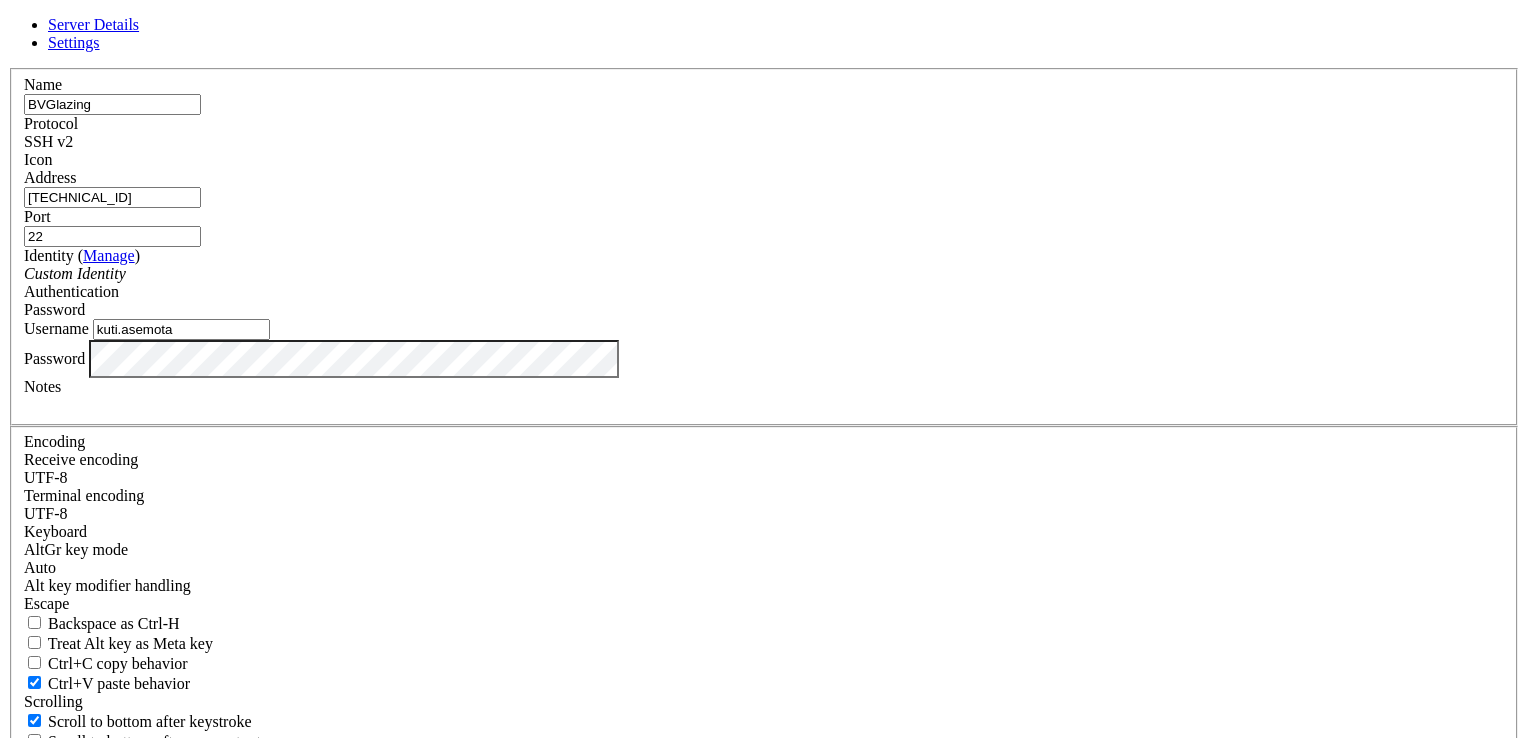 type on "BVGlazing" 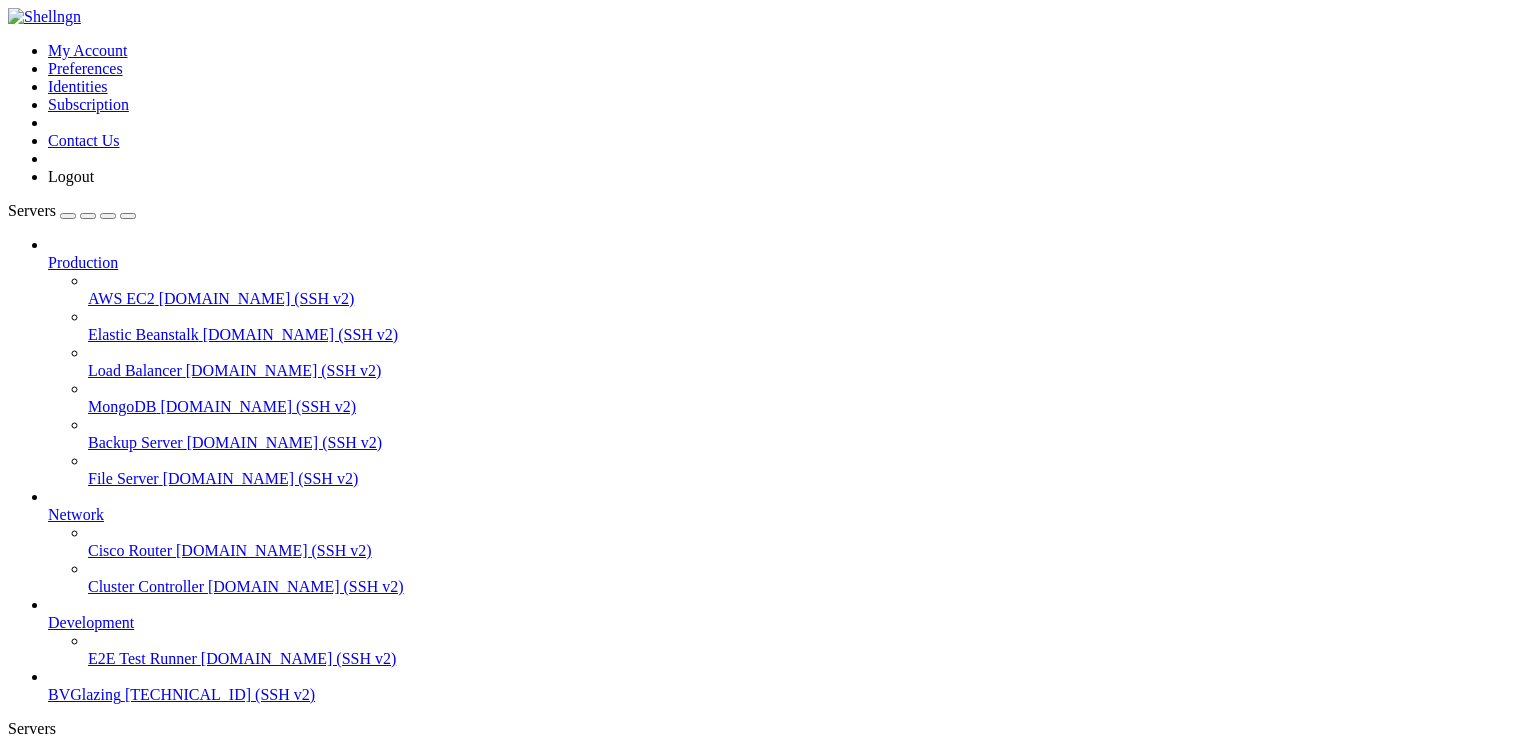 scroll, scrollTop: 68, scrollLeft: 0, axis: vertical 